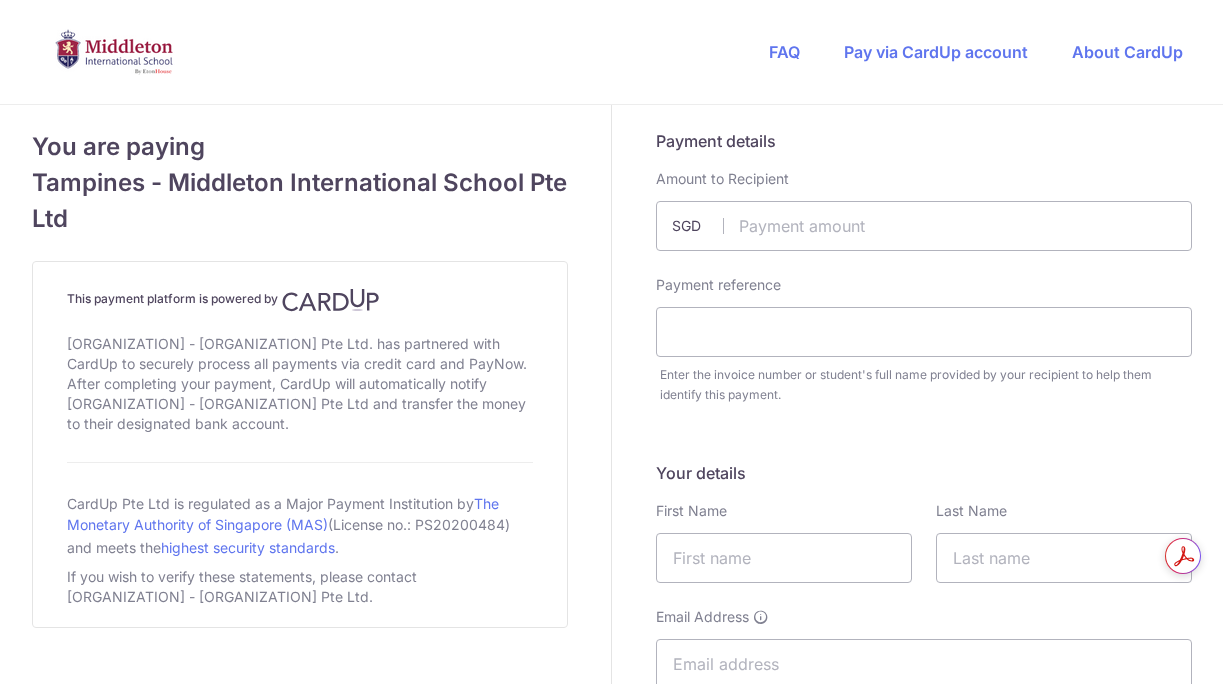 scroll, scrollTop: 0, scrollLeft: 0, axis: both 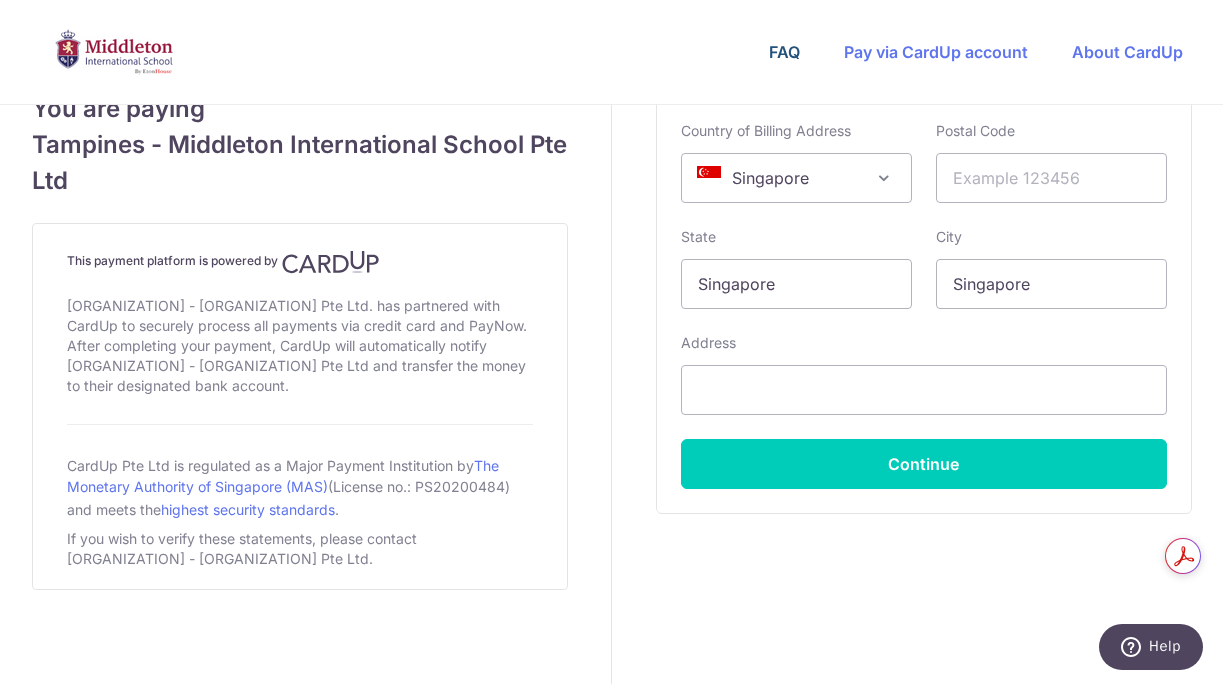 click on "FAQ" at bounding box center (784, 52) 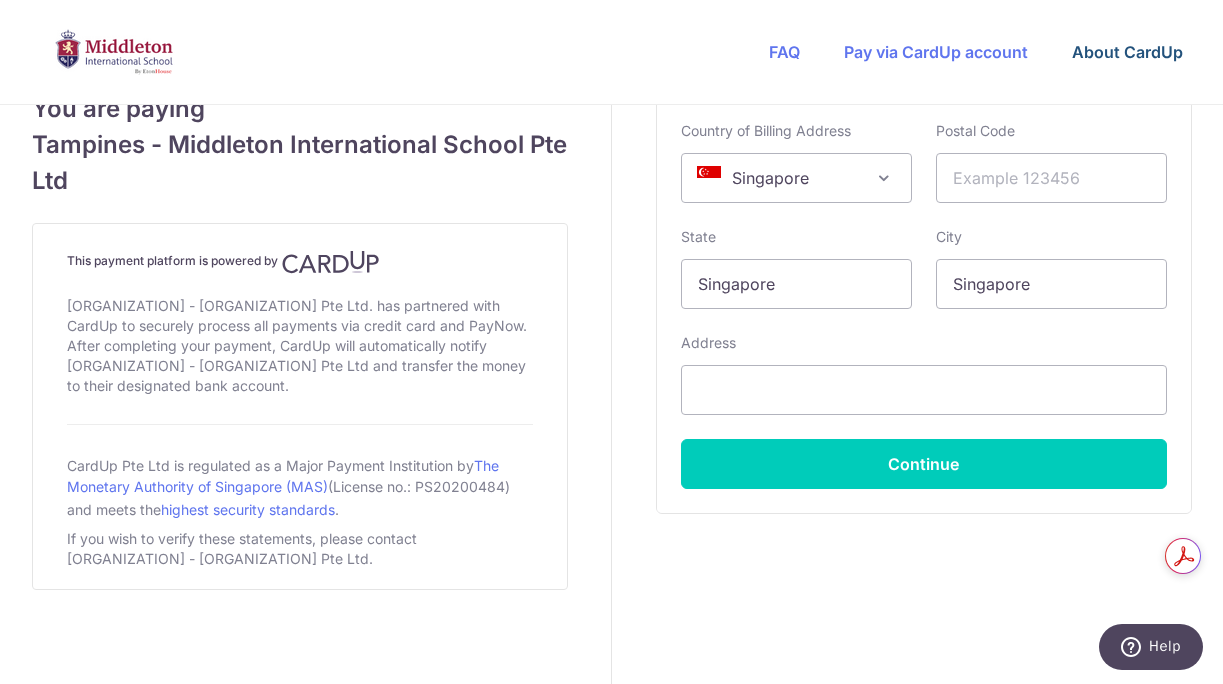 click on "About CardUp" at bounding box center [1127, 52] 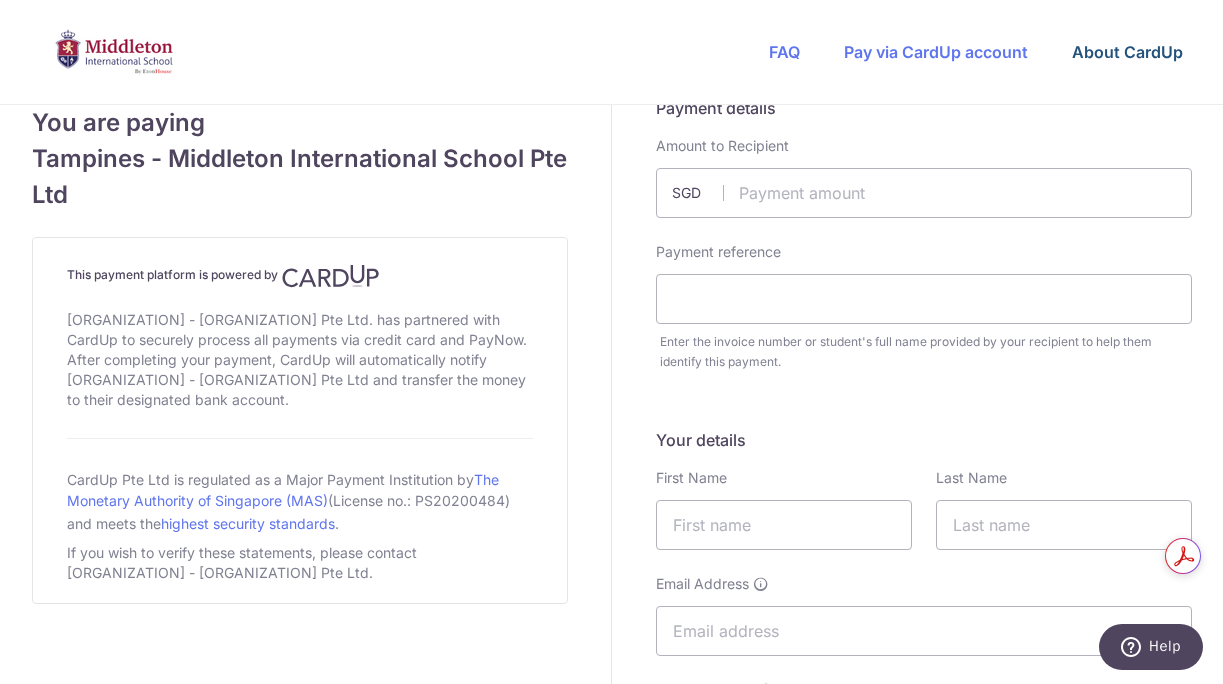 scroll, scrollTop: 0, scrollLeft: 0, axis: both 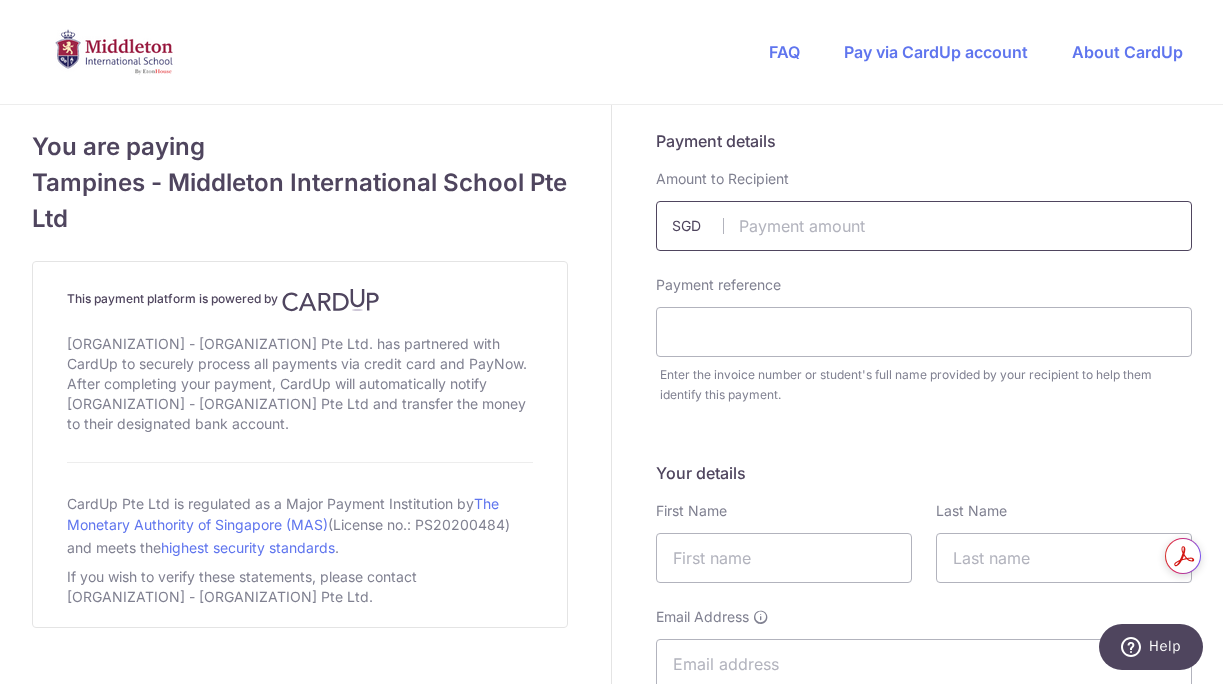 click at bounding box center (924, 226) 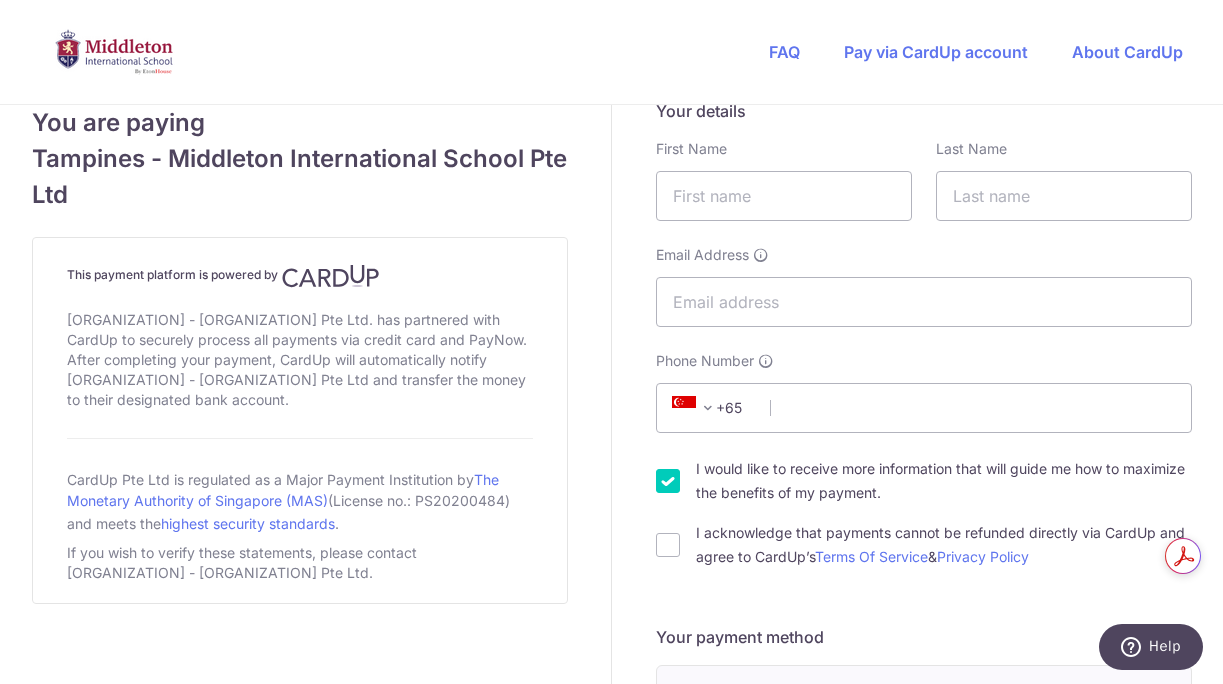 scroll, scrollTop: 0, scrollLeft: 0, axis: both 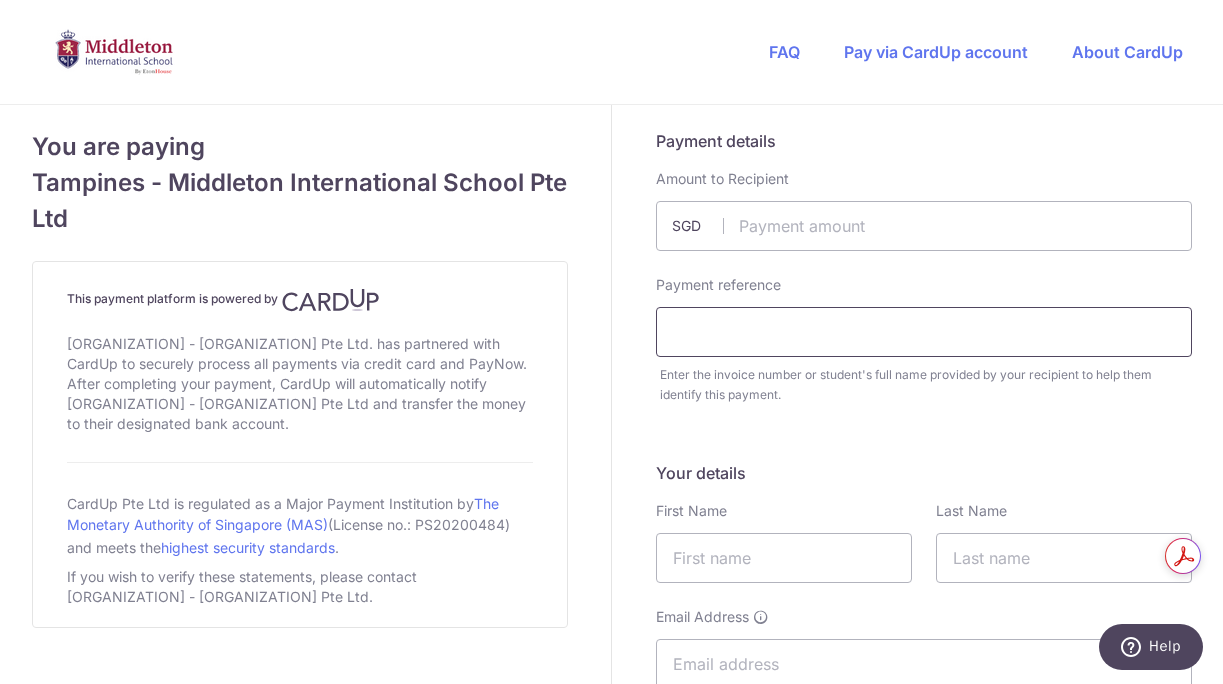 click at bounding box center (924, 332) 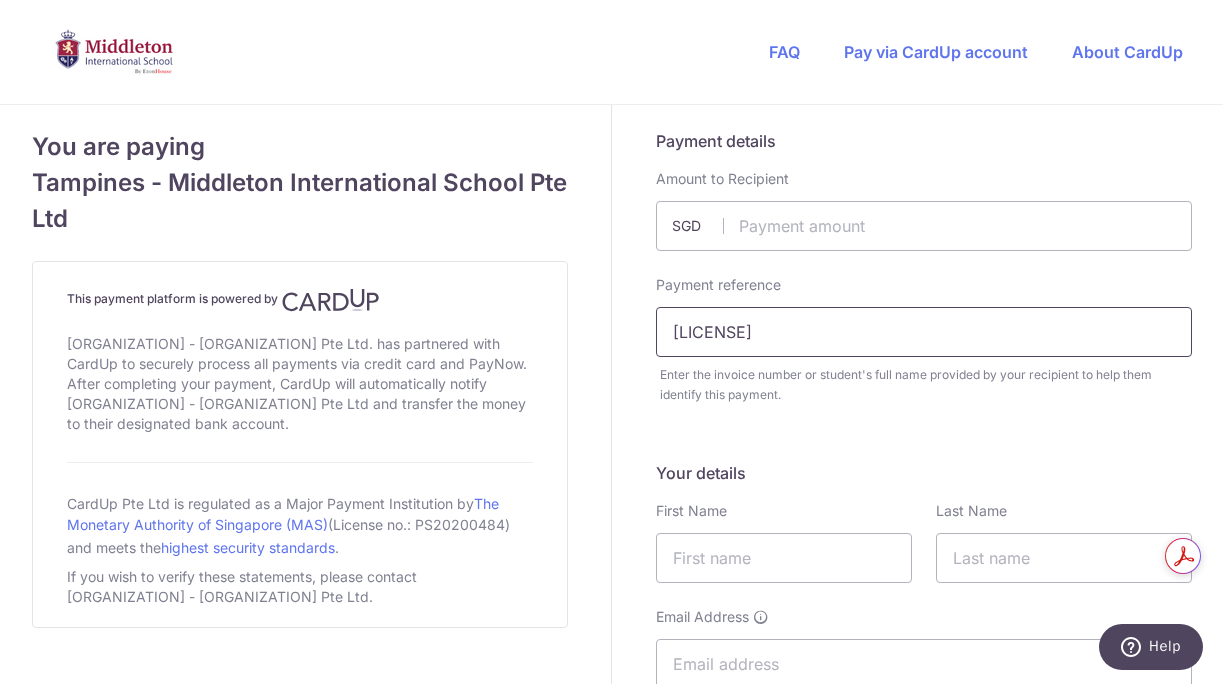 type on "[LICENSE]" 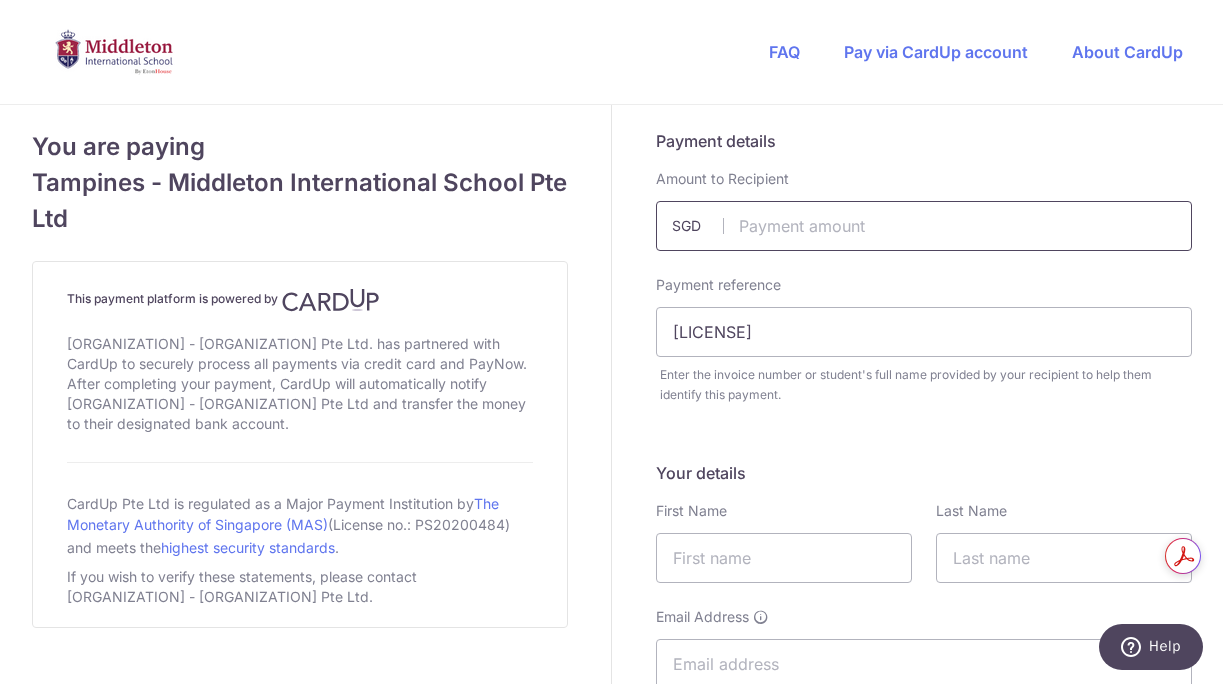 click at bounding box center (924, 226) 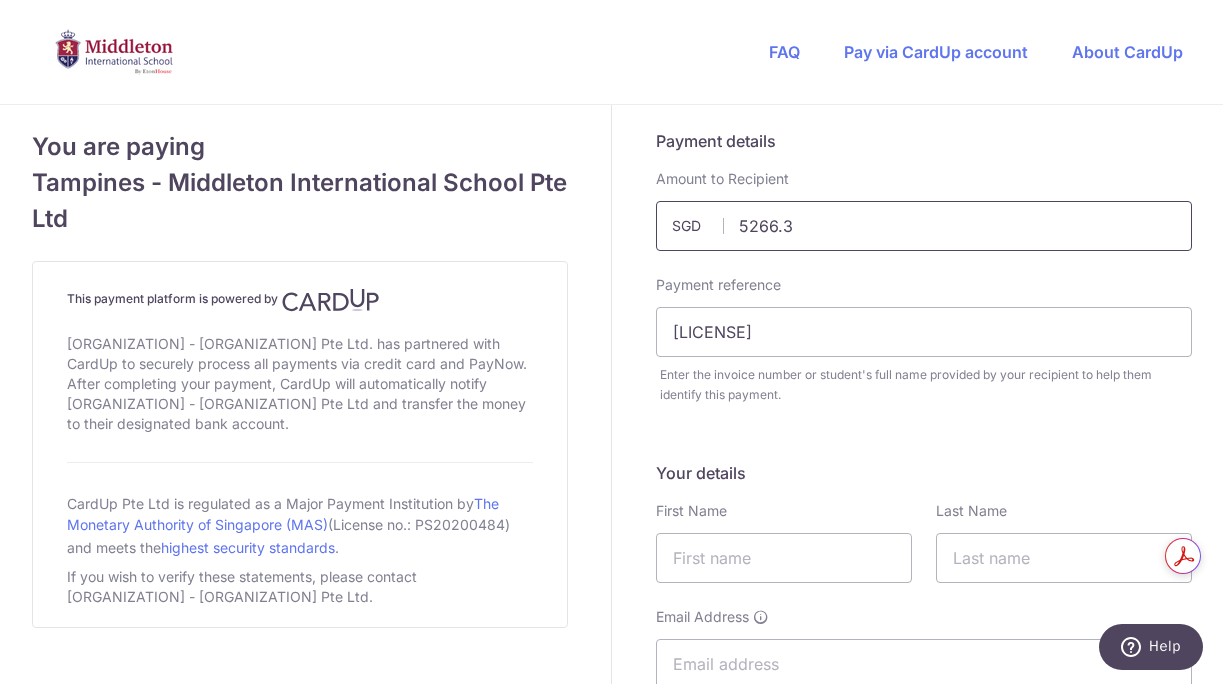type on "5266.34" 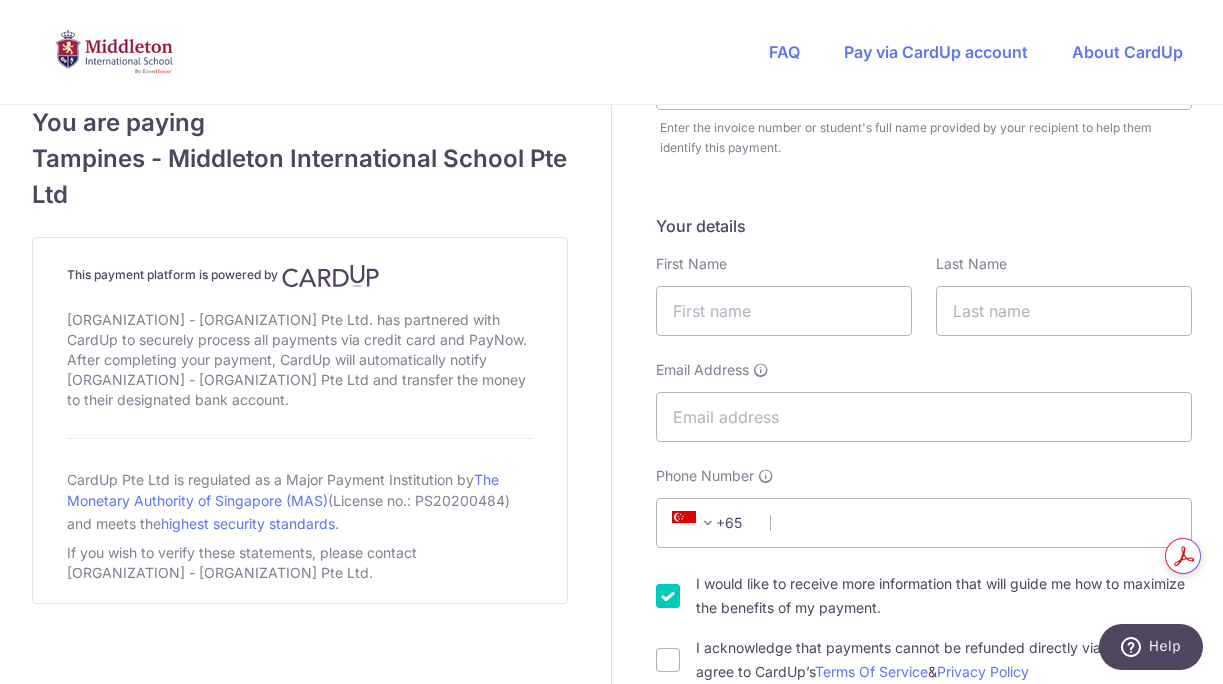 scroll, scrollTop: 261, scrollLeft: 0, axis: vertical 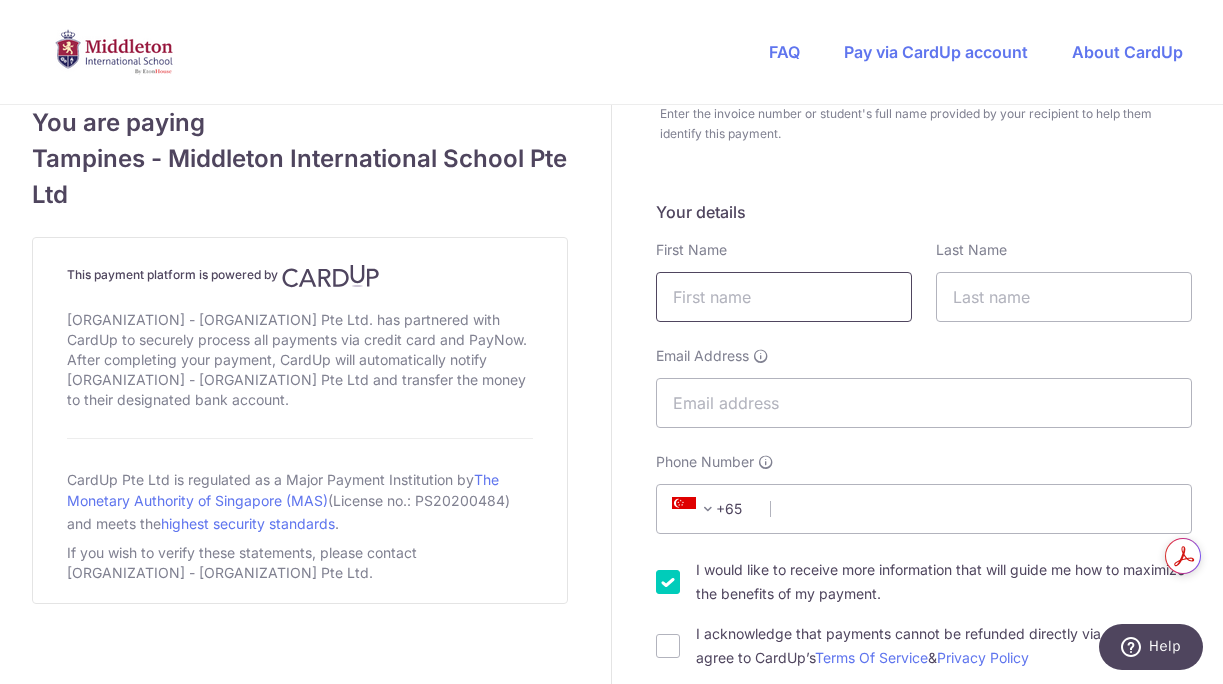 click at bounding box center [784, 297] 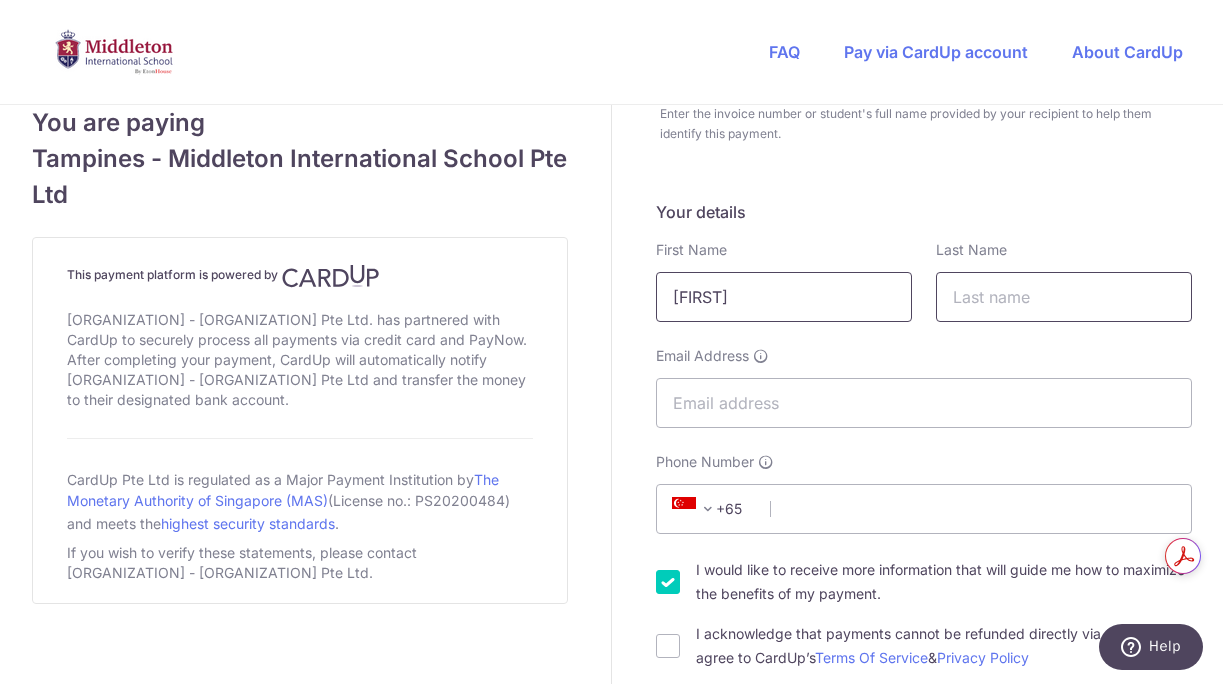 type on "[FIRST]" 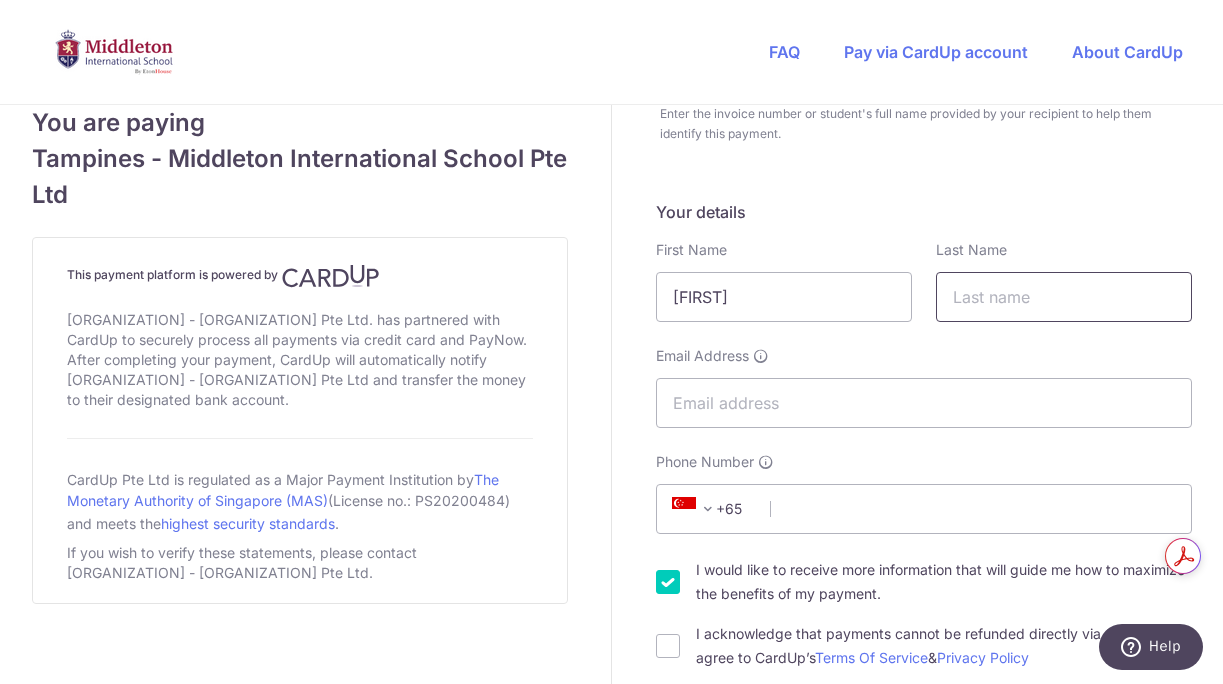 click at bounding box center (1064, 297) 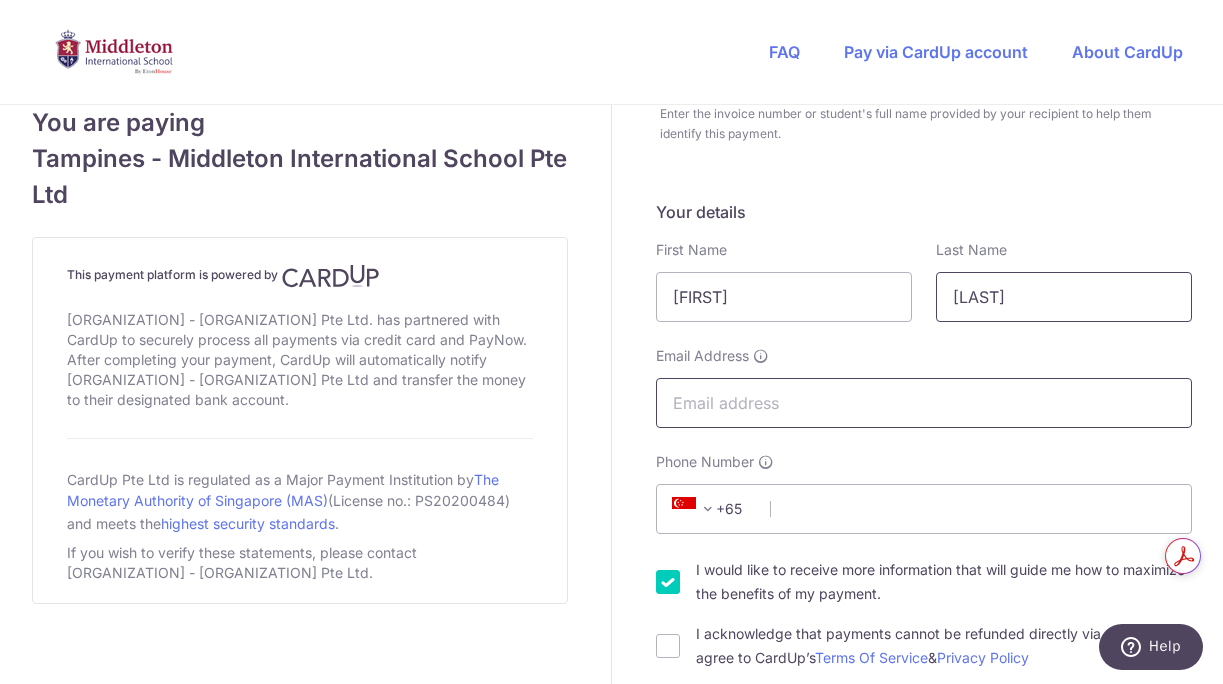type on "[LAST]" 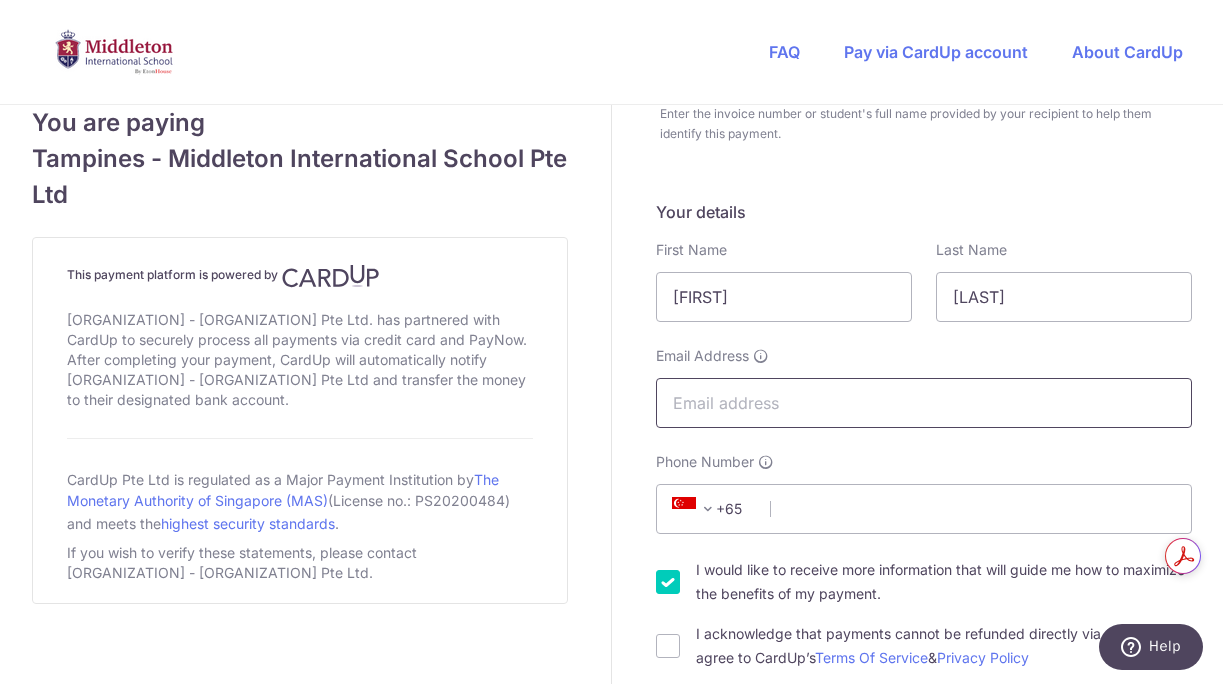 click on "Email Address" at bounding box center (924, 403) 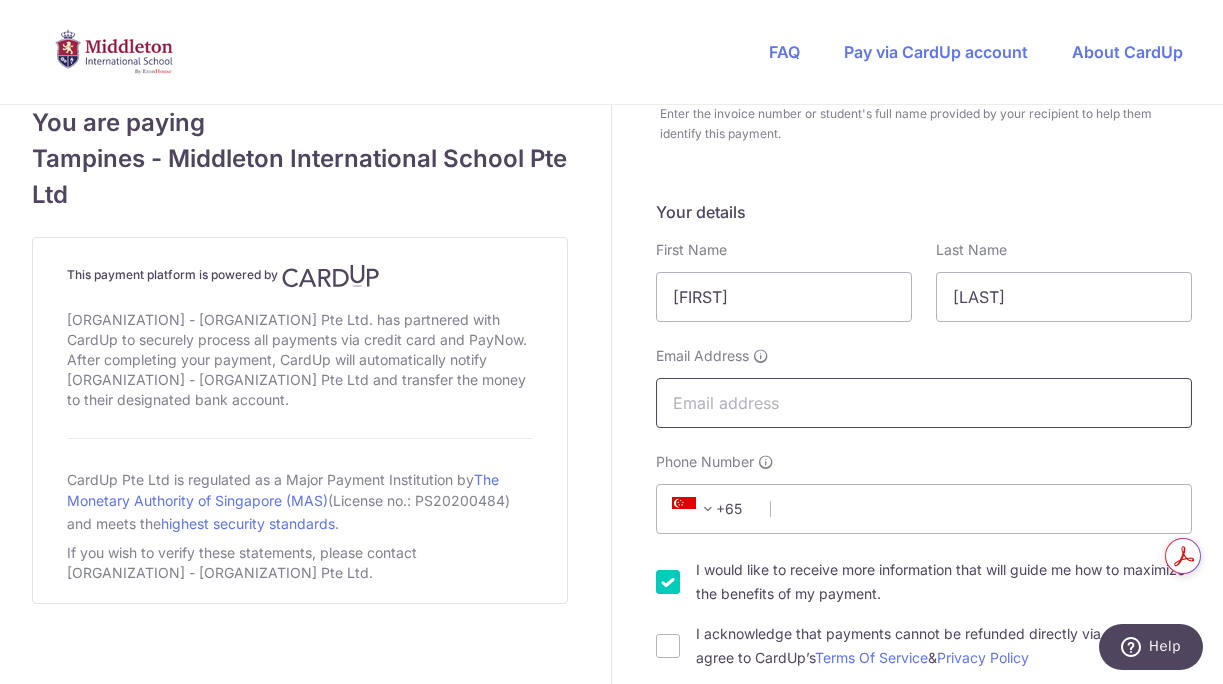 type on "[EMAIL]" 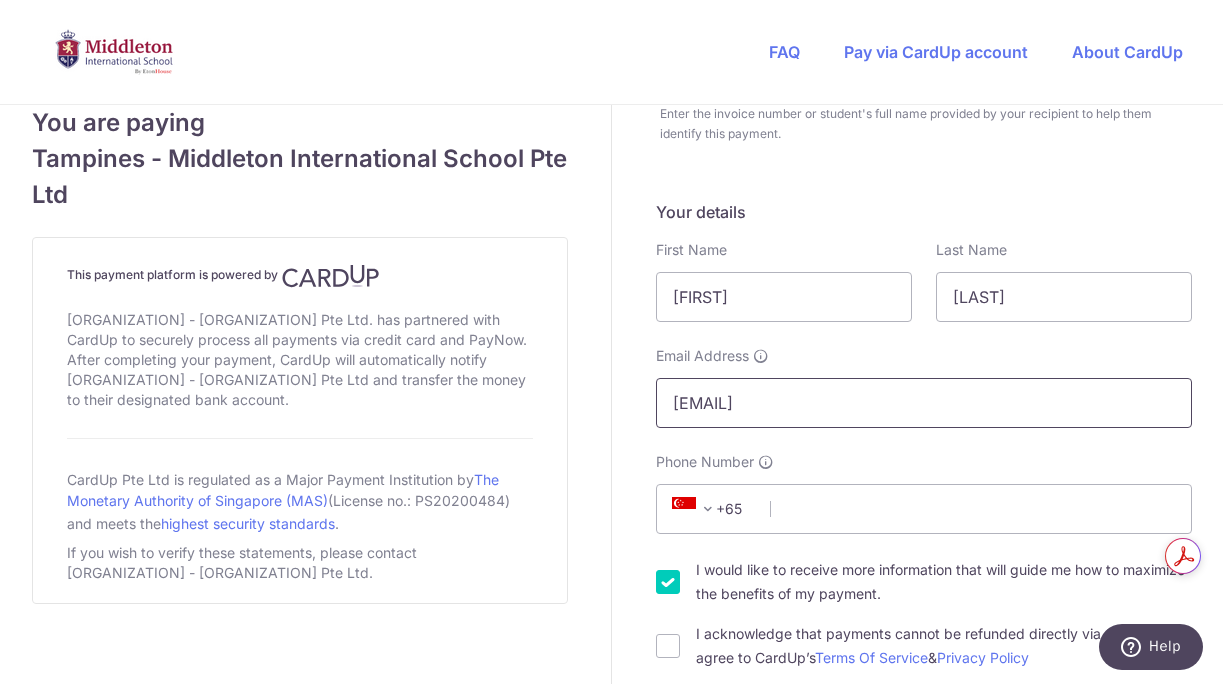 select on "65" 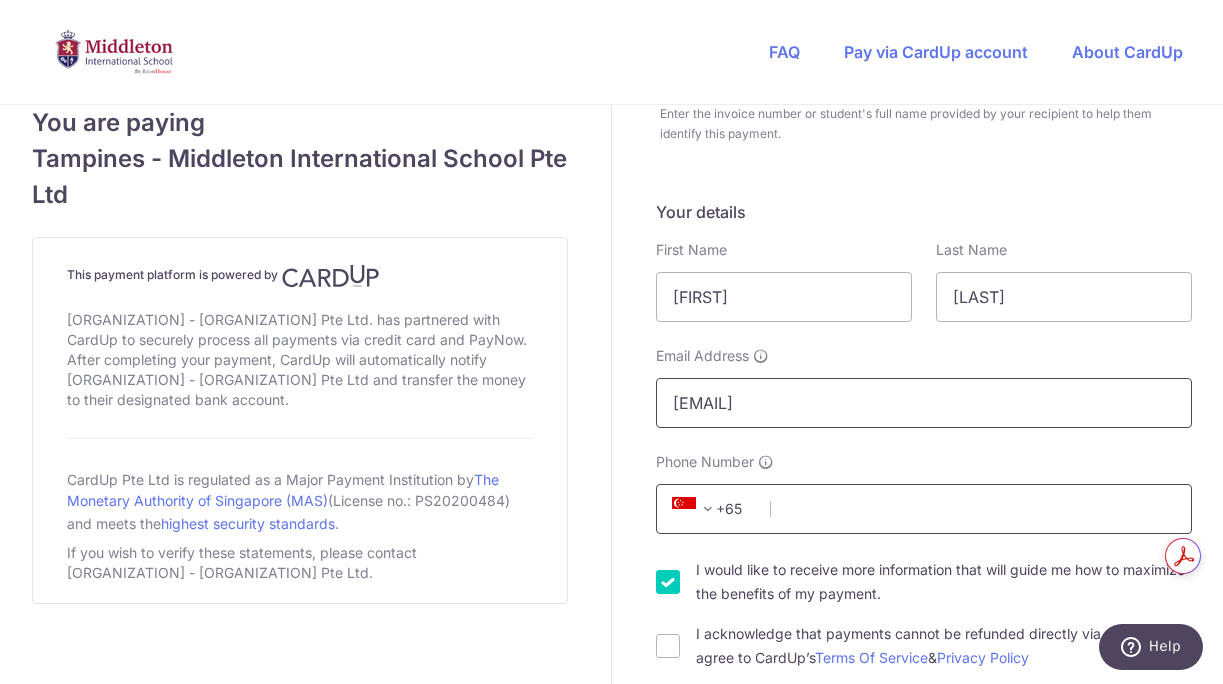 type on "[PHONE]" 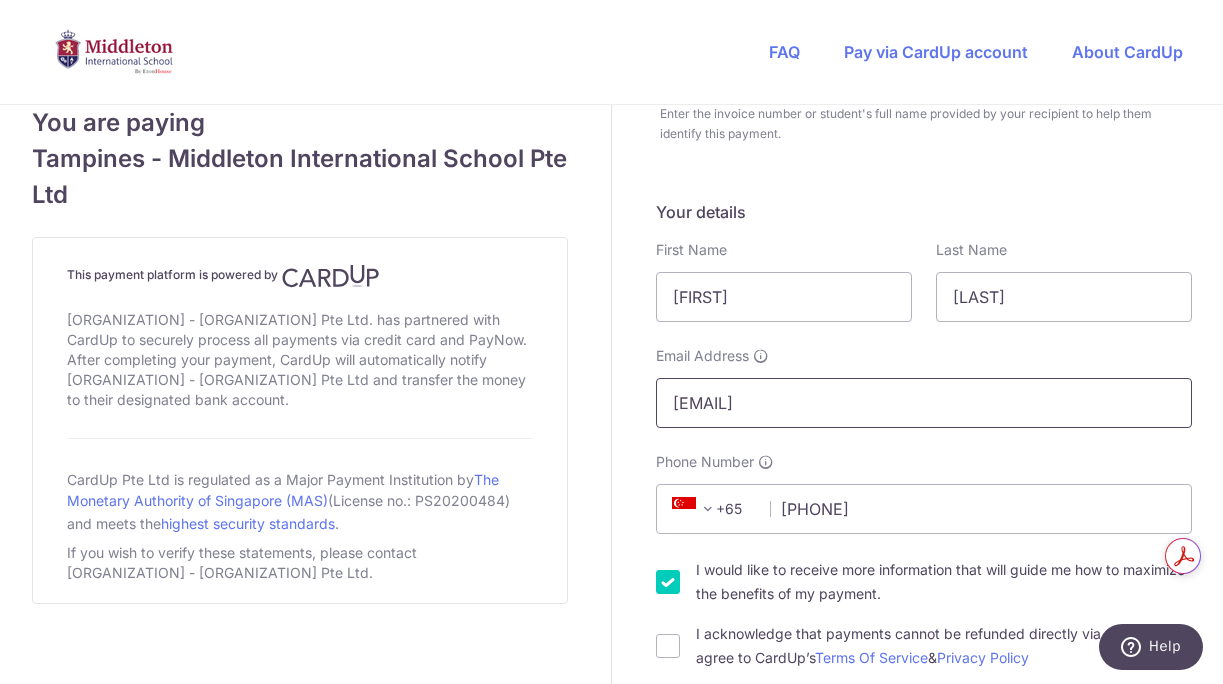 type on "[NUMBER]" 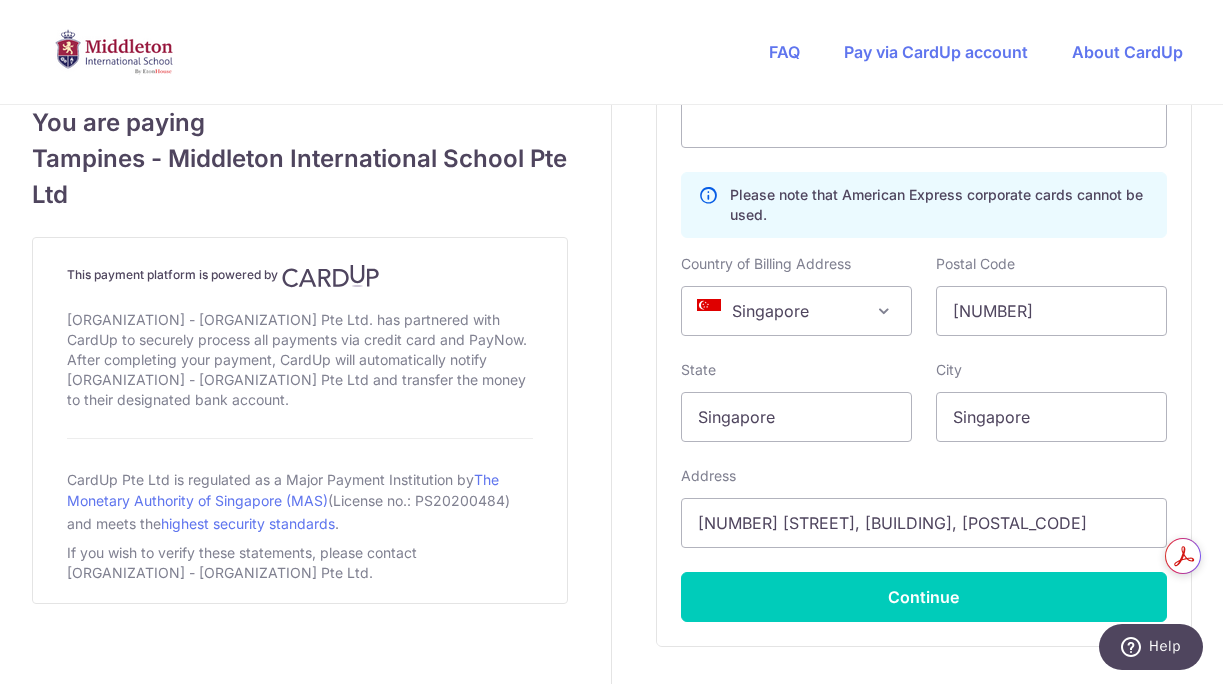 scroll, scrollTop: 1219, scrollLeft: 0, axis: vertical 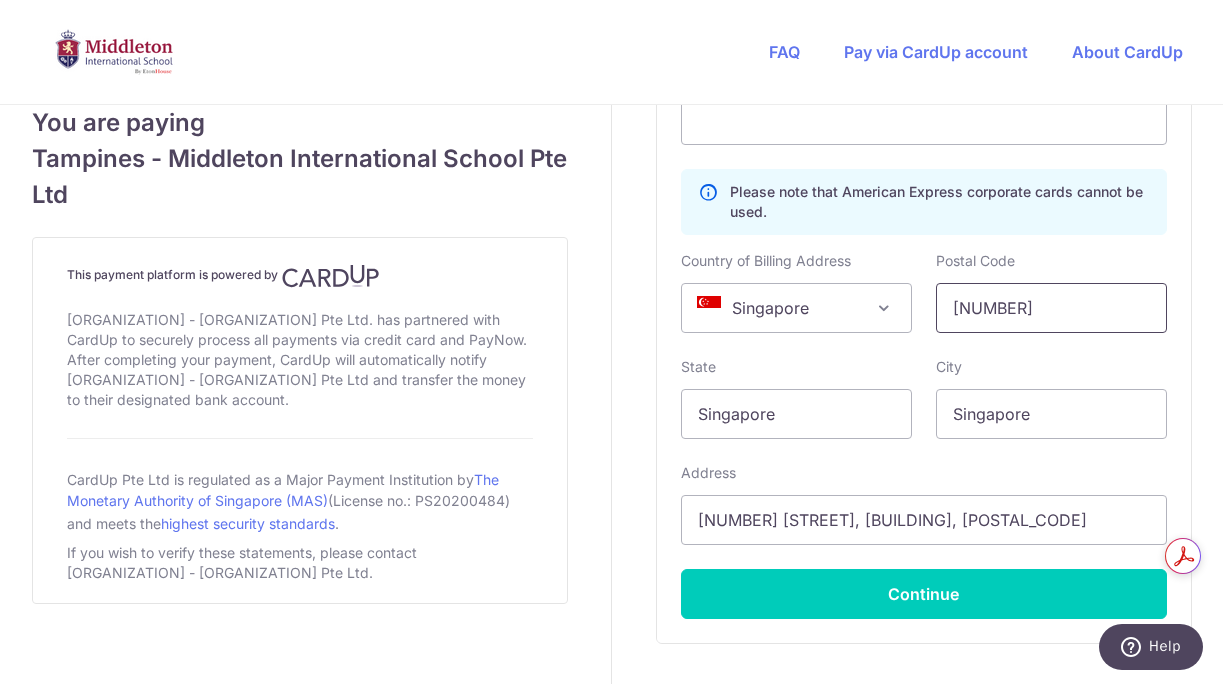 click on "[NUMBER]" at bounding box center (1051, 308) 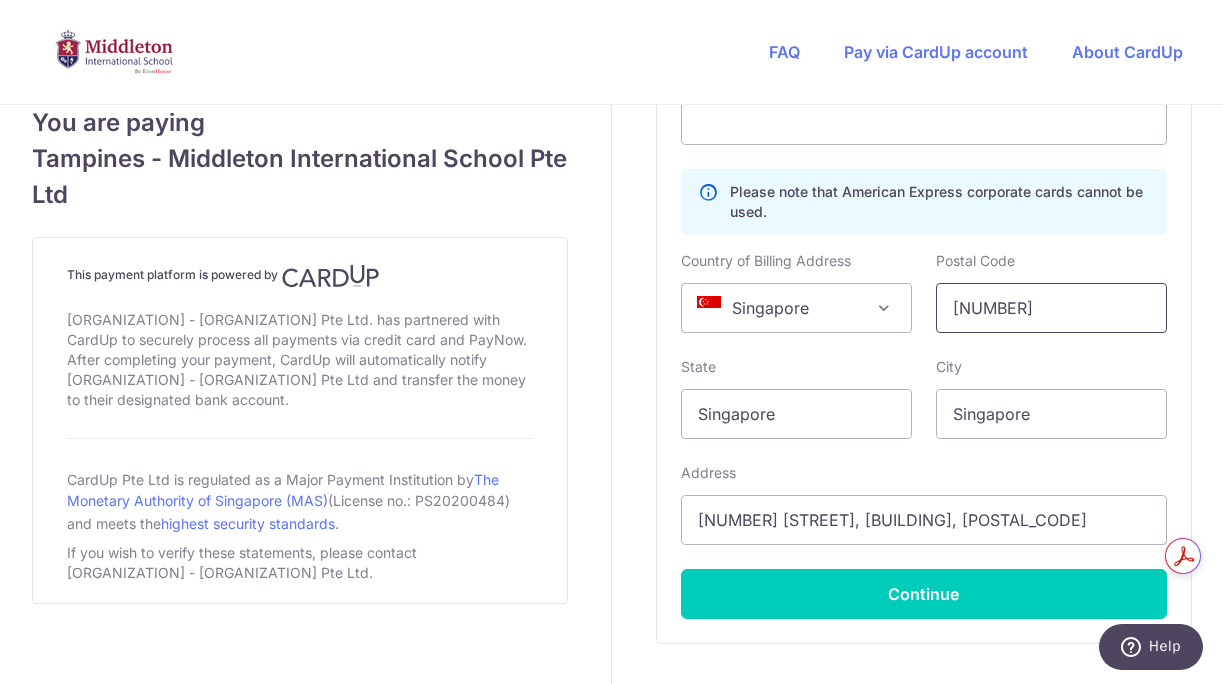 type on "[POSTAL_CODE]" 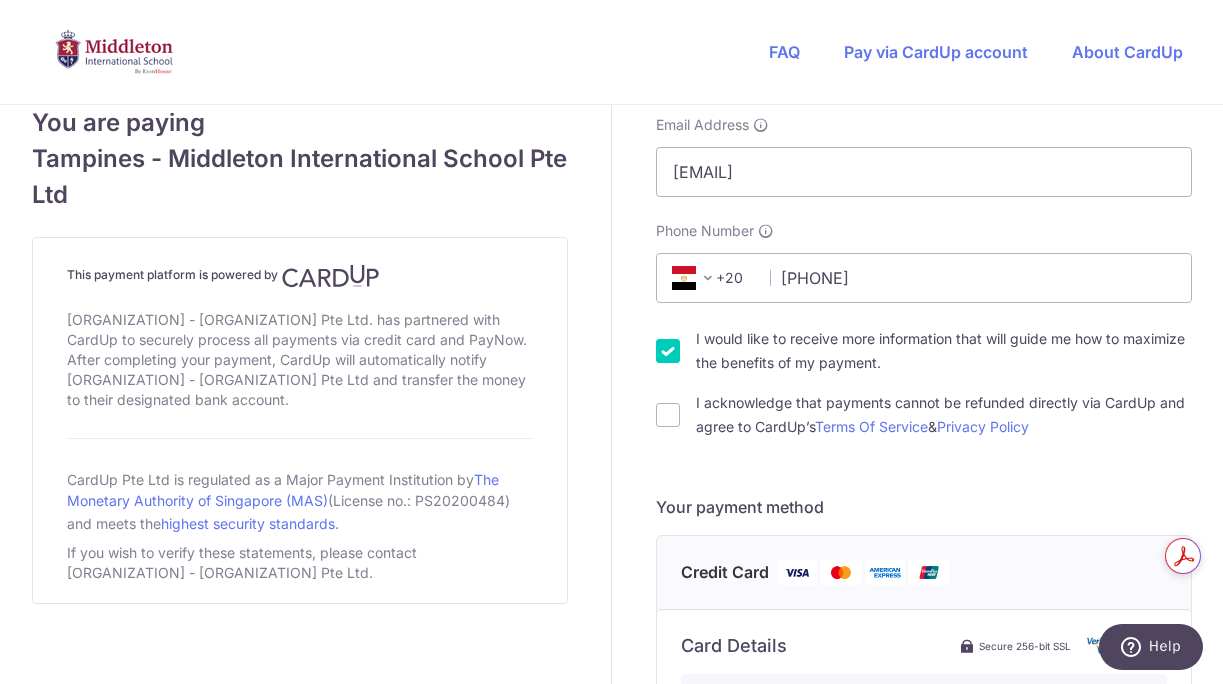 scroll, scrollTop: 471, scrollLeft: 0, axis: vertical 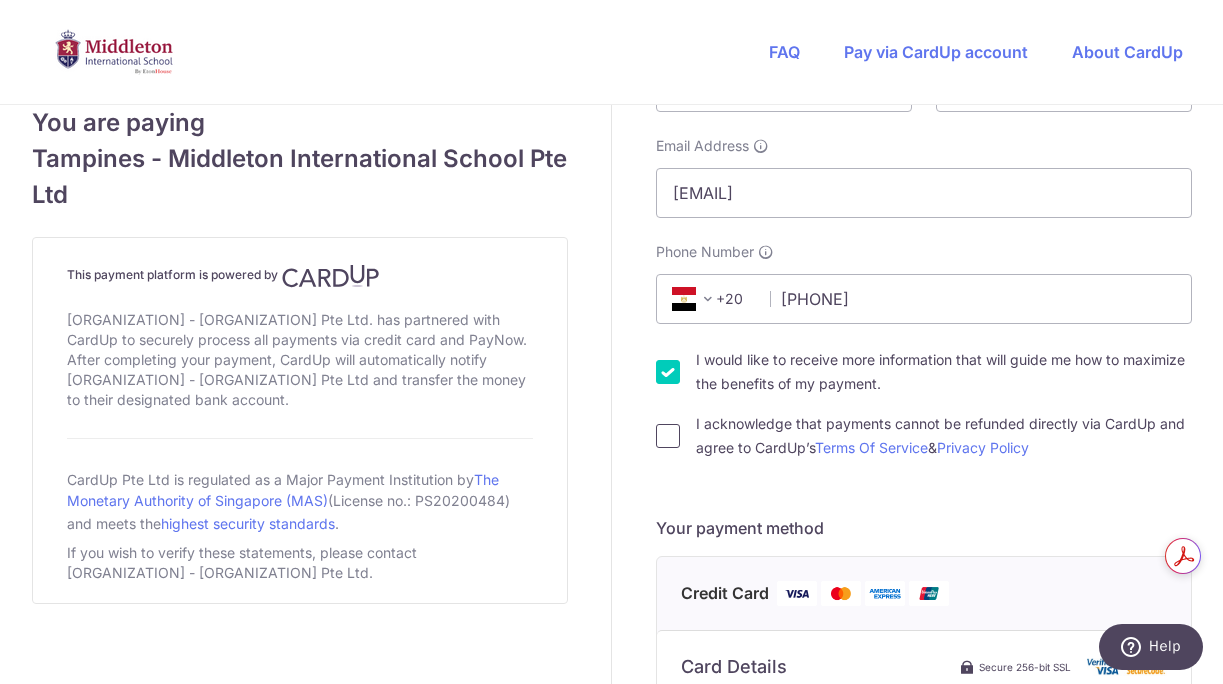 click on "I acknowledge that payments cannot be refunded directly via CardUp and agree to CardUp’s
Terms Of Service  &
Privacy Policy" at bounding box center (668, 436) 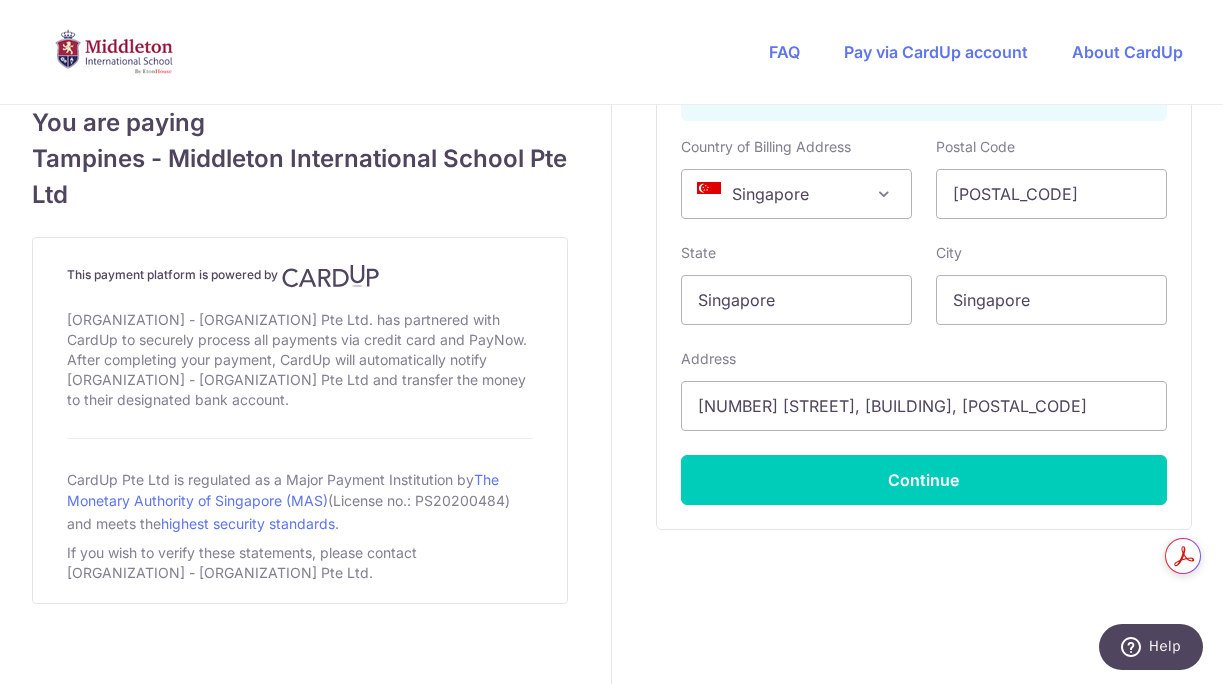 scroll, scrollTop: 1349, scrollLeft: 0, axis: vertical 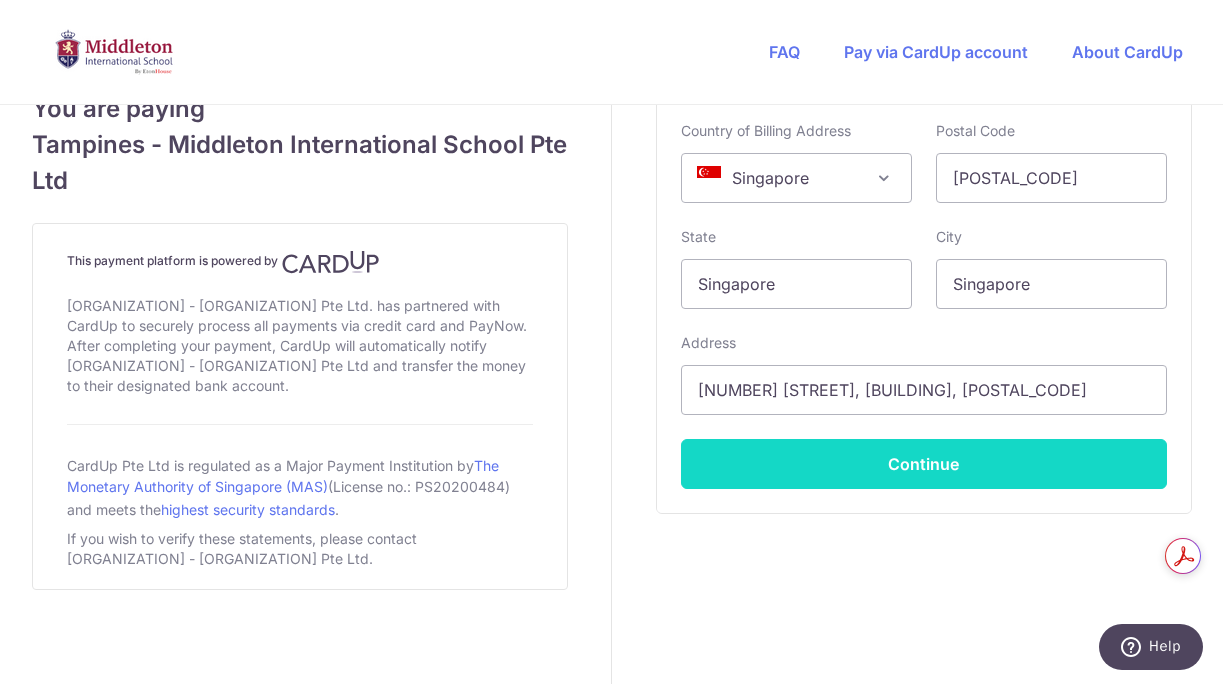 click on "Continue" at bounding box center (924, 464) 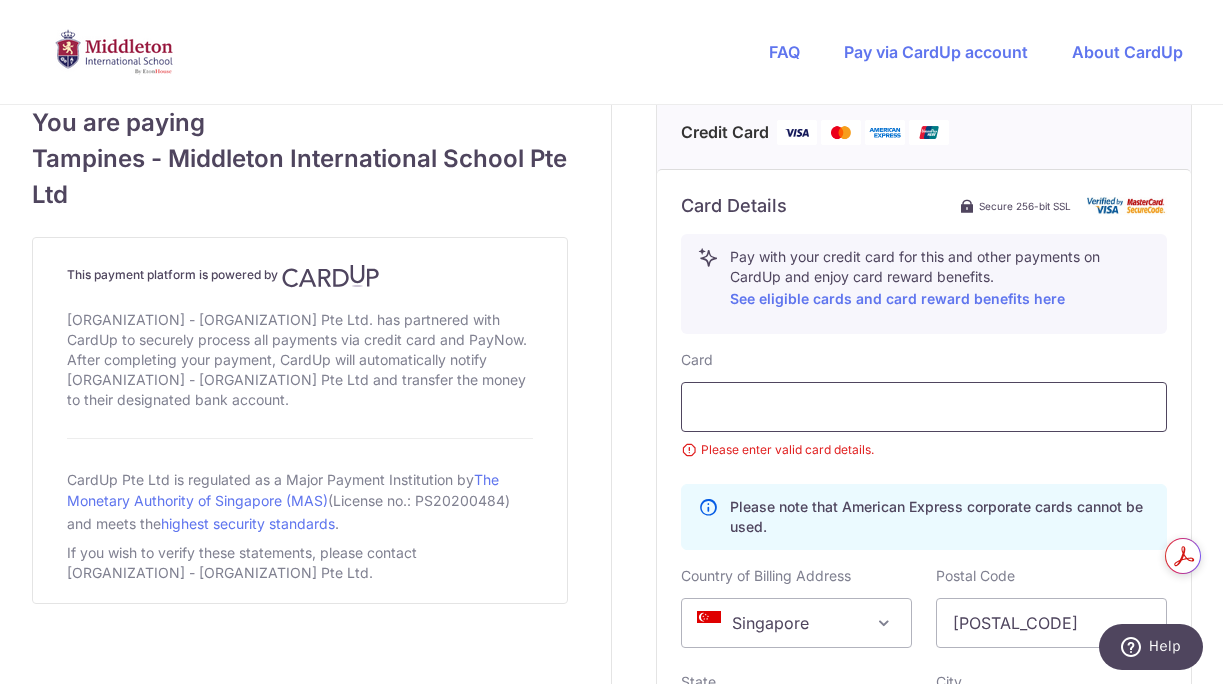 click at bounding box center [924, 407] 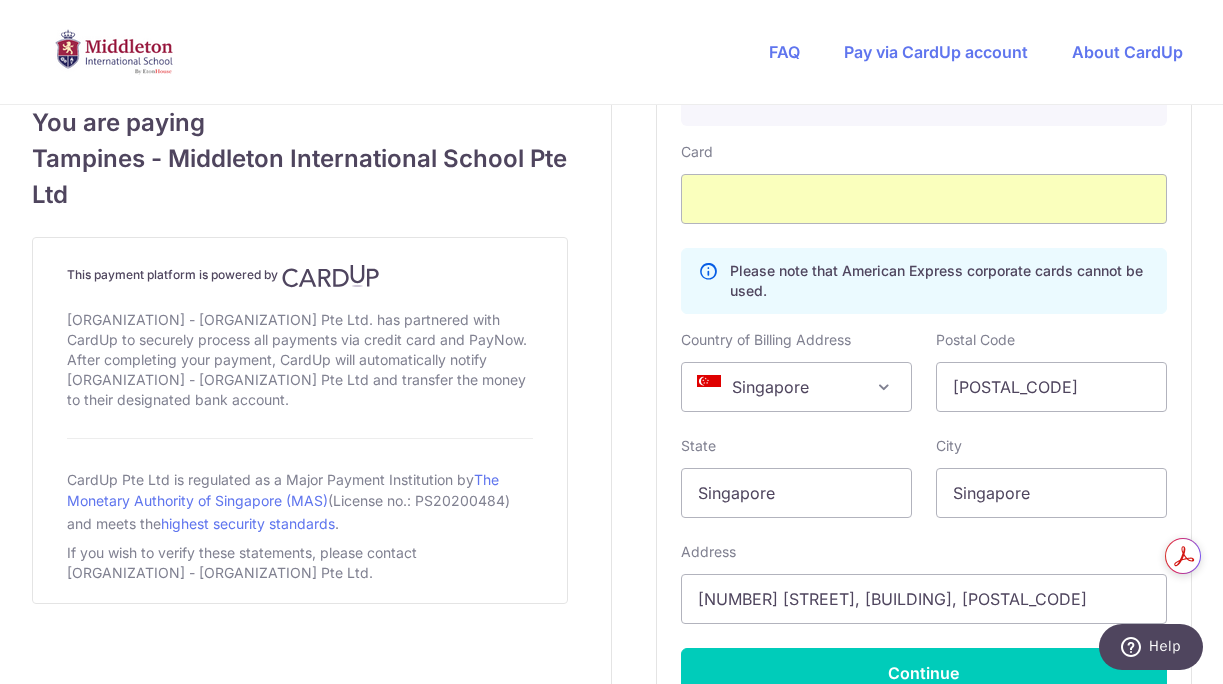 scroll, scrollTop: 1349, scrollLeft: 0, axis: vertical 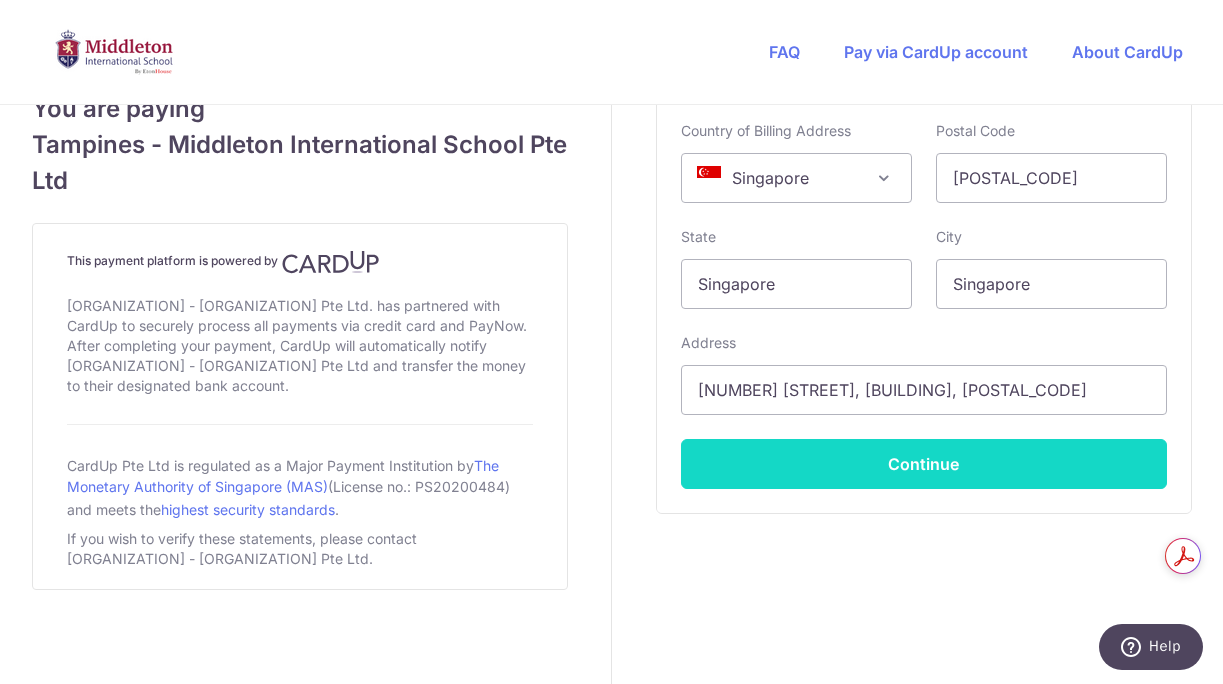 click on "Continue" at bounding box center (924, 464) 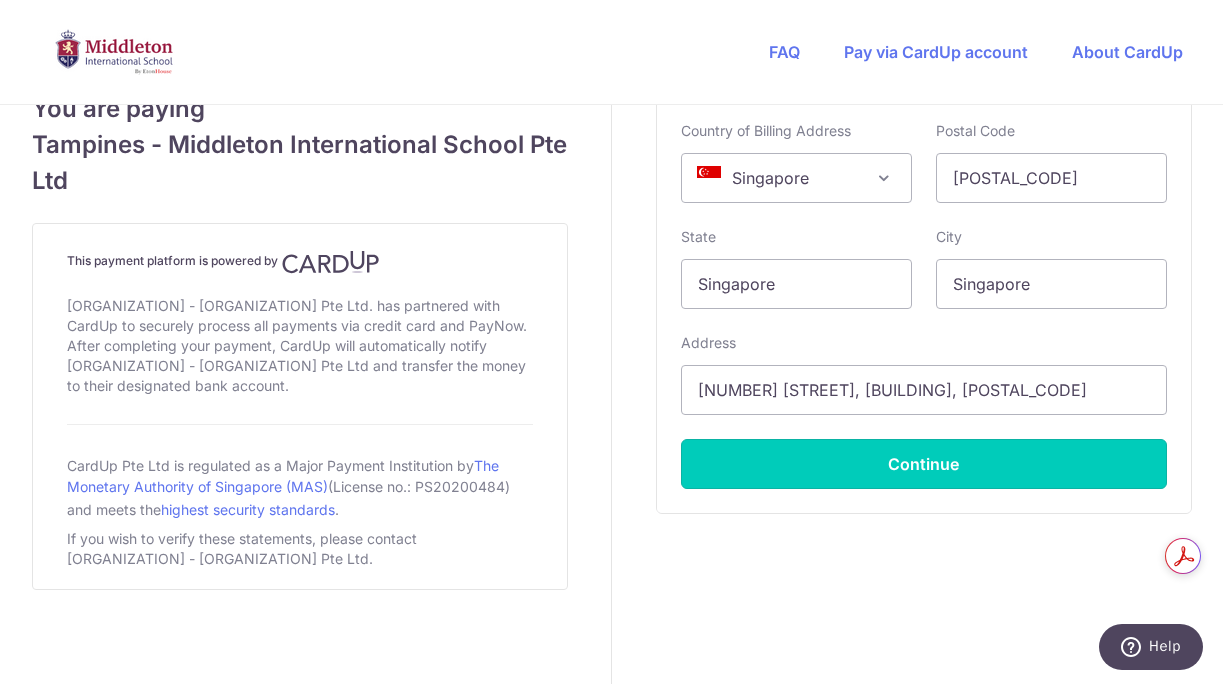 type on "**** [LAST_FOUR_DIGITS]" 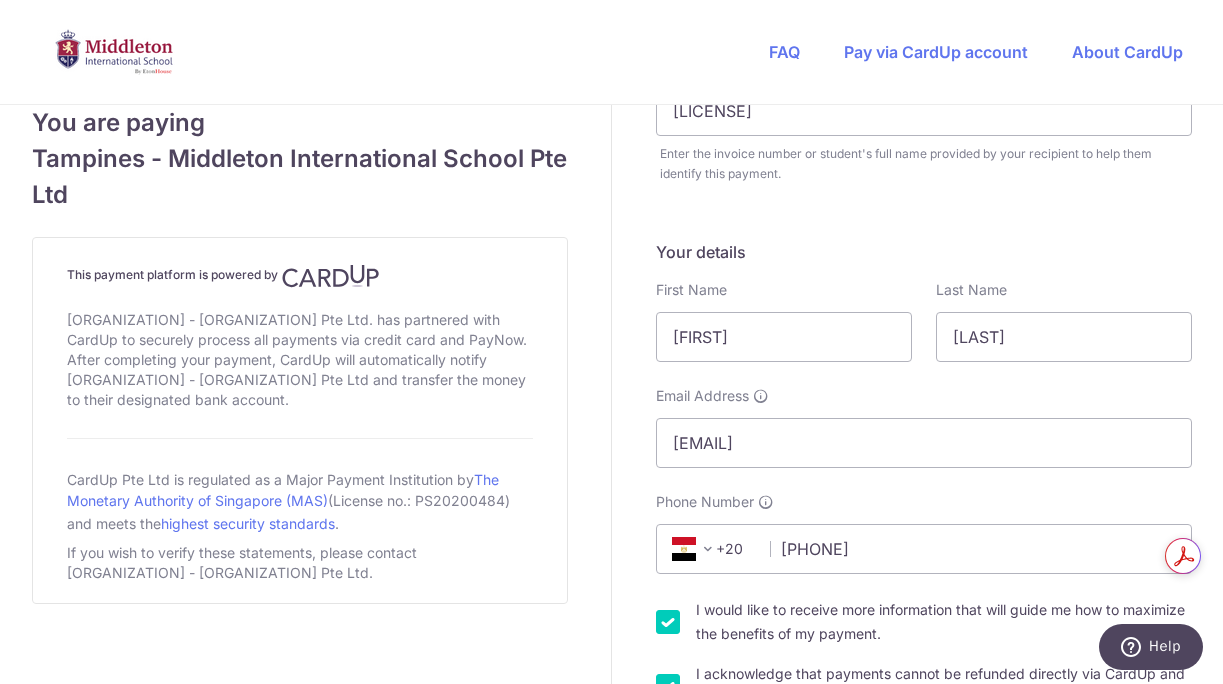 scroll, scrollTop: 199, scrollLeft: 0, axis: vertical 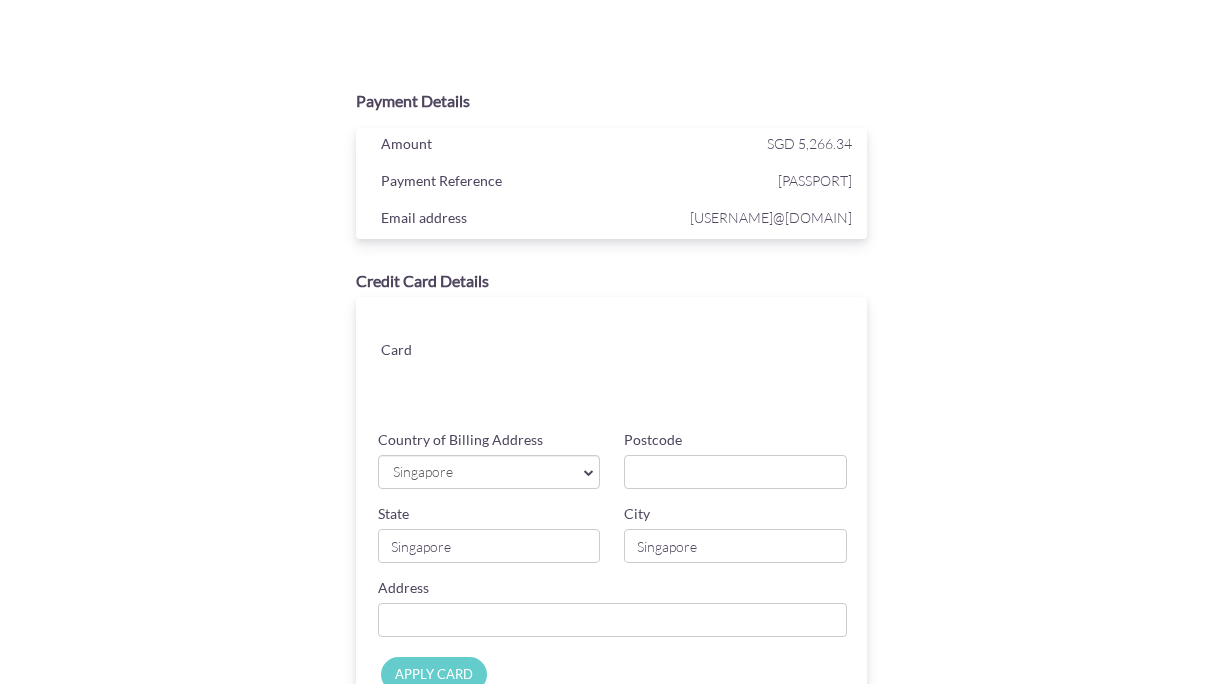 click on "Singapore" at bounding box center [479, 472] 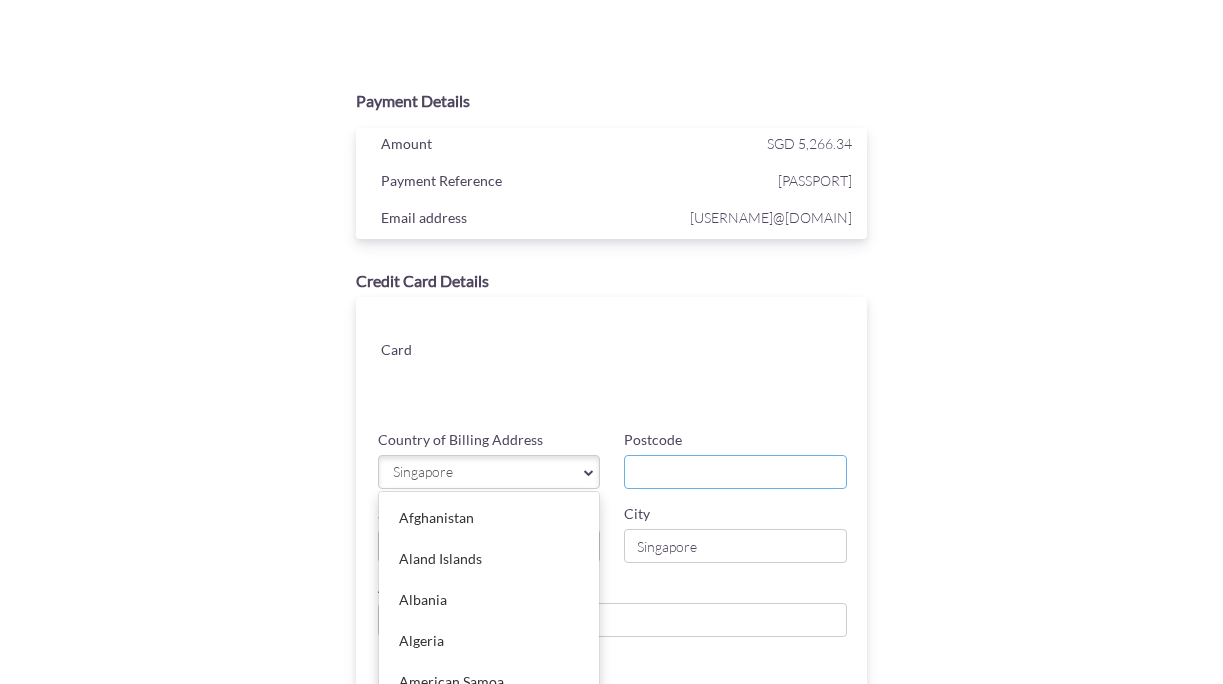 click on "Postcode" at bounding box center (735, 472) 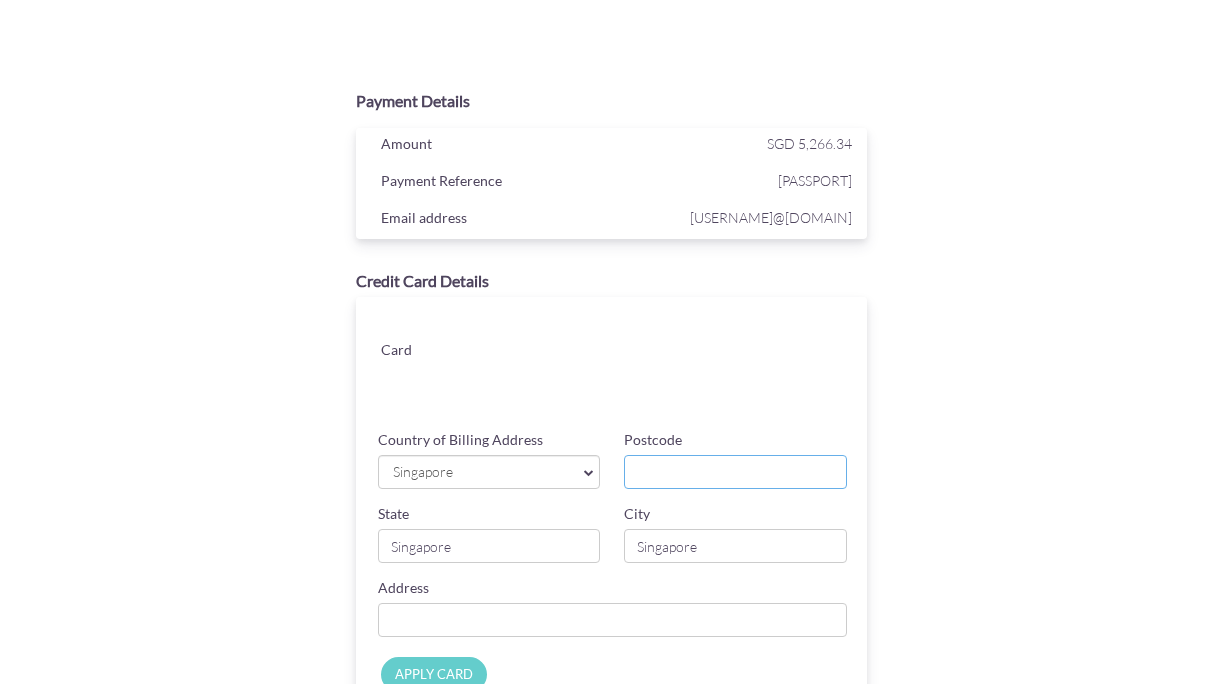 type on "[POSTAL_CODE]" 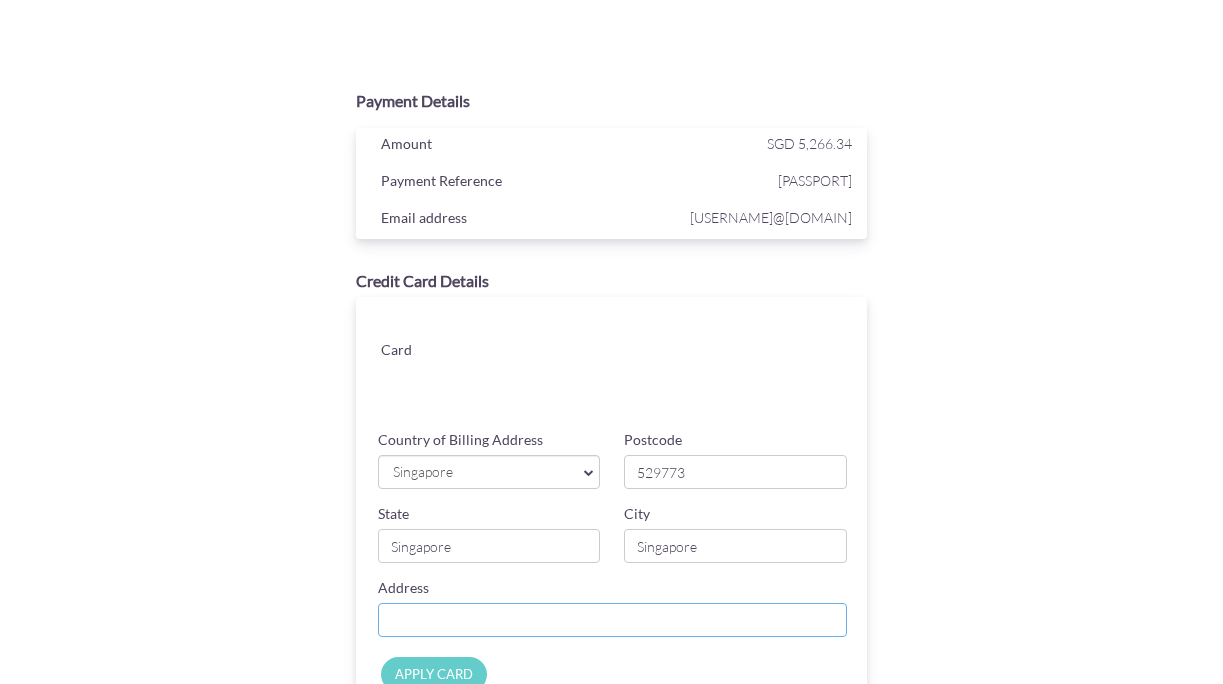 type on "55 TAMPINES AVENUE 1, 04-03" 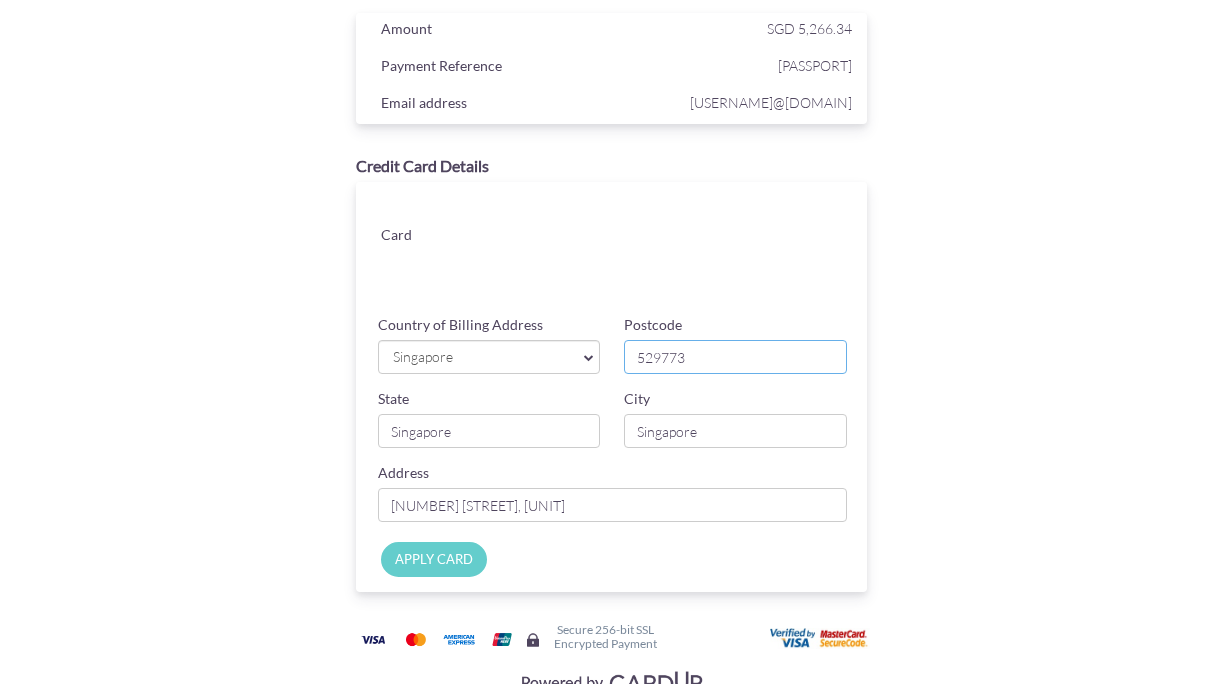 scroll, scrollTop: 384, scrollLeft: 0, axis: vertical 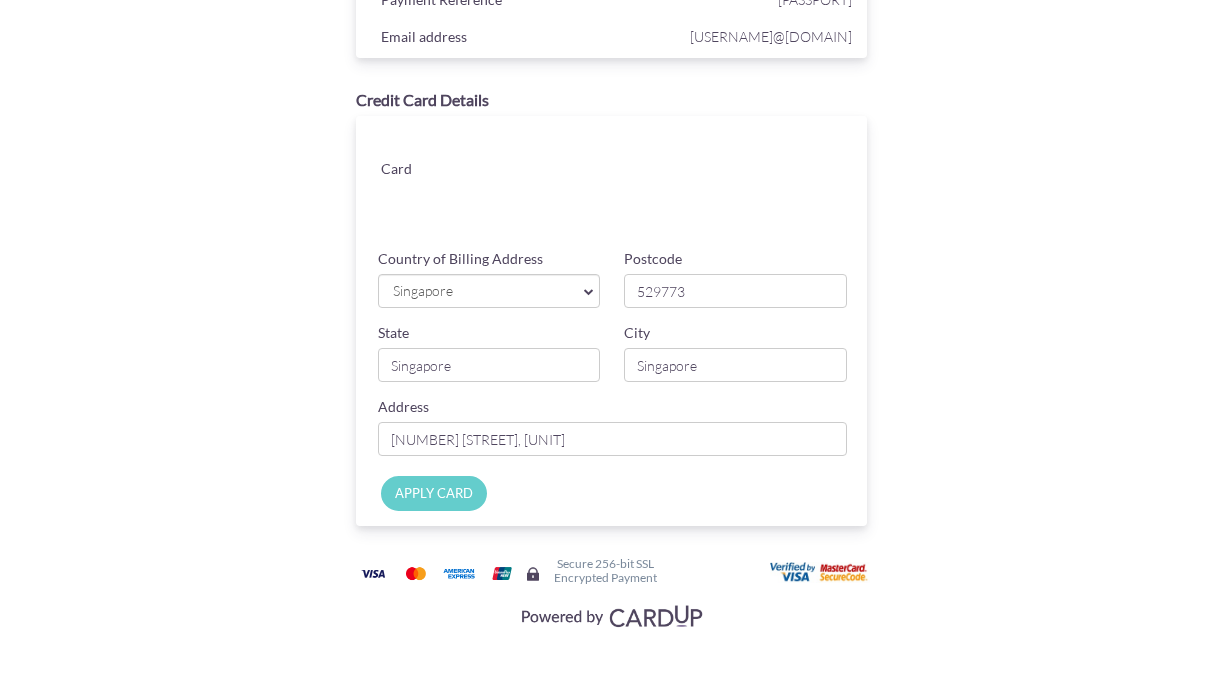 click on "APPLY CARD" at bounding box center (434, 493) 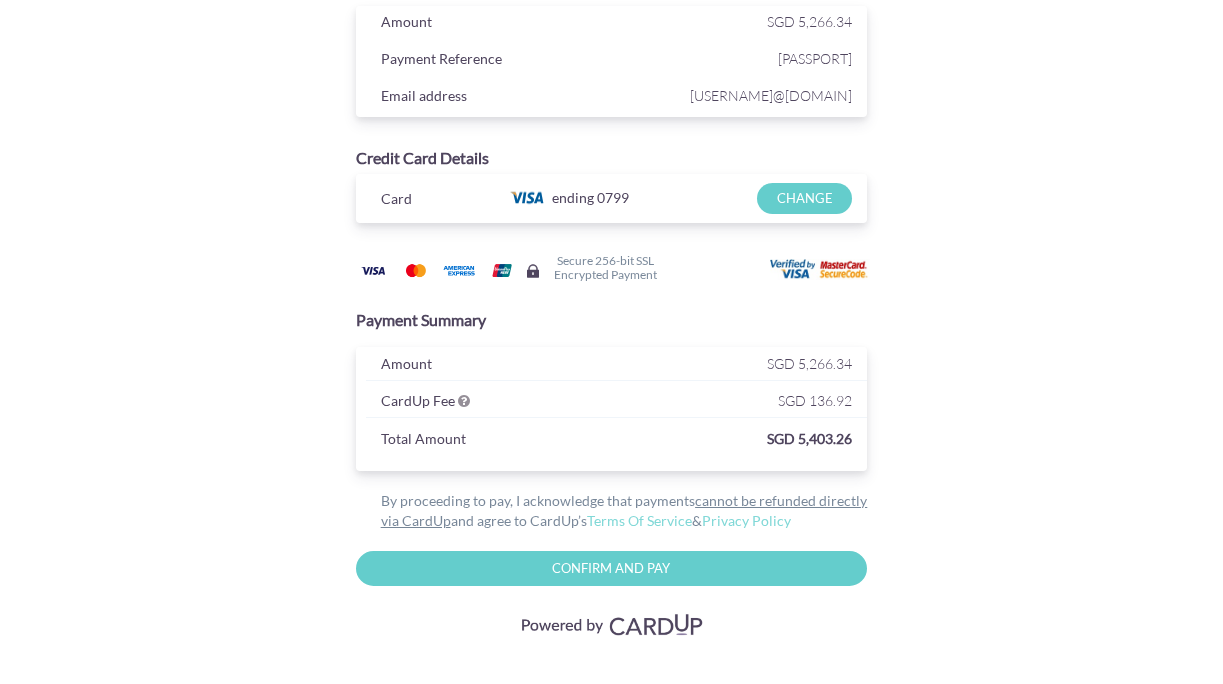 scroll, scrollTop: 327, scrollLeft: 0, axis: vertical 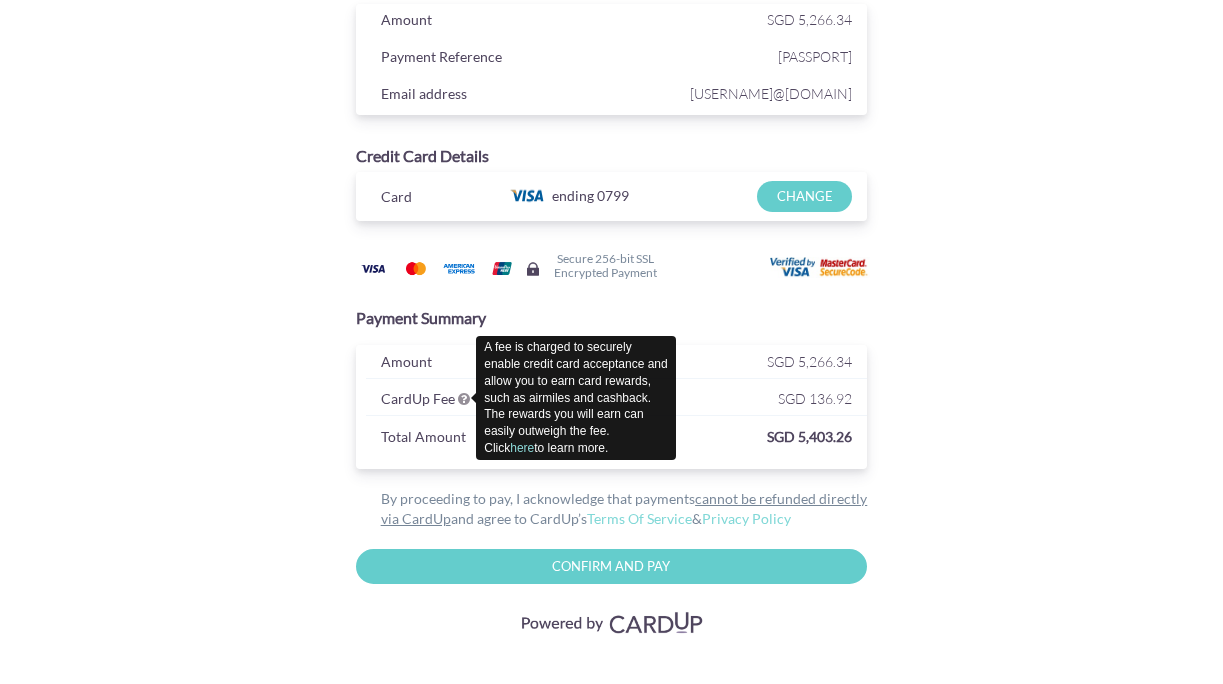 click at bounding box center (464, 399) 